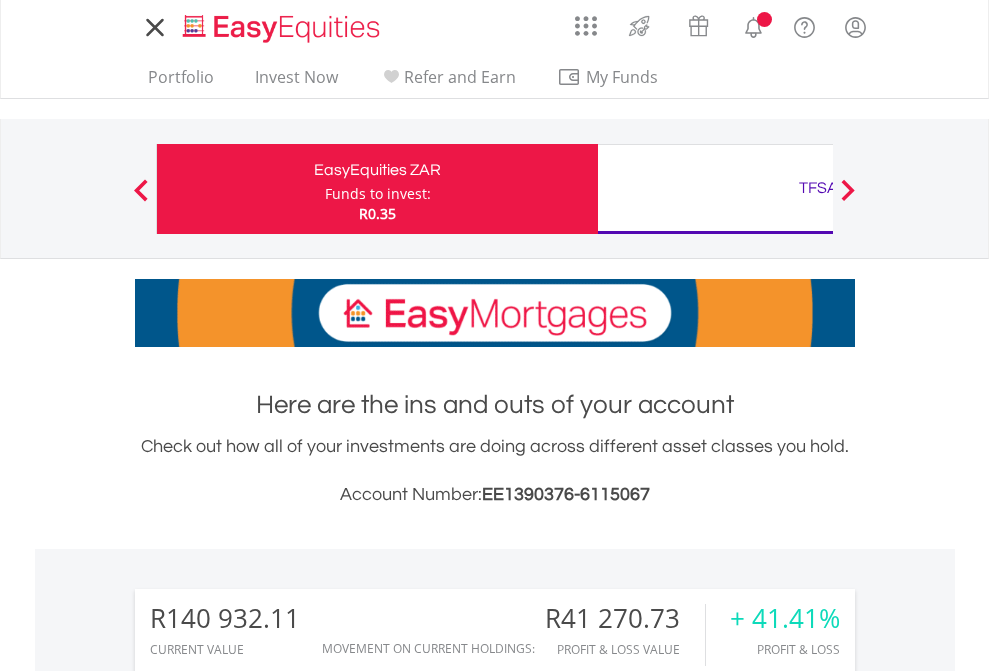 scroll, scrollTop: 0, scrollLeft: 0, axis: both 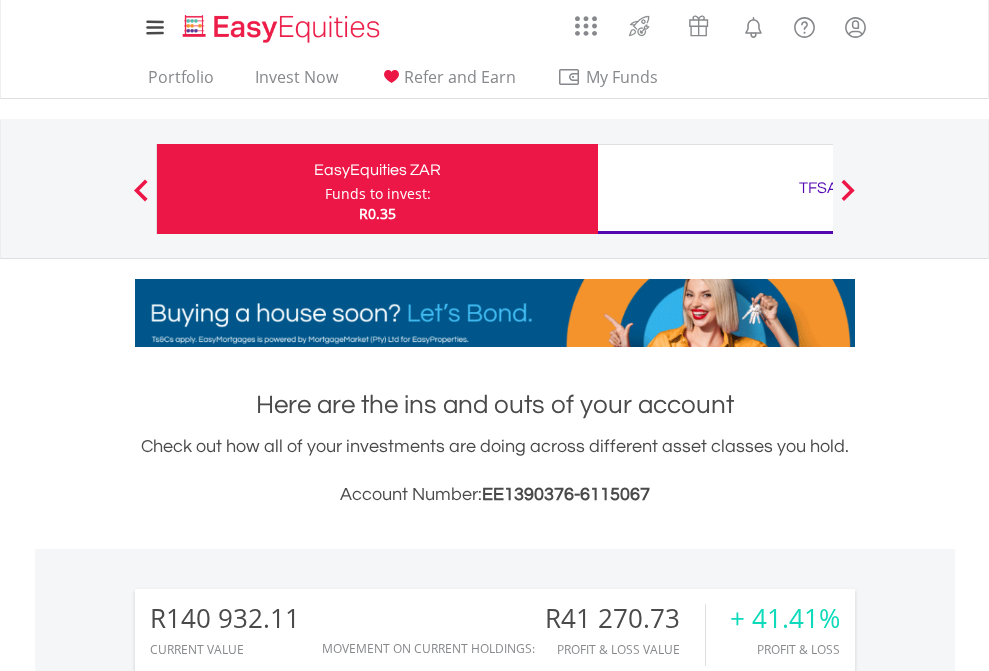 click on "Funds to invest:" at bounding box center (378, 194) 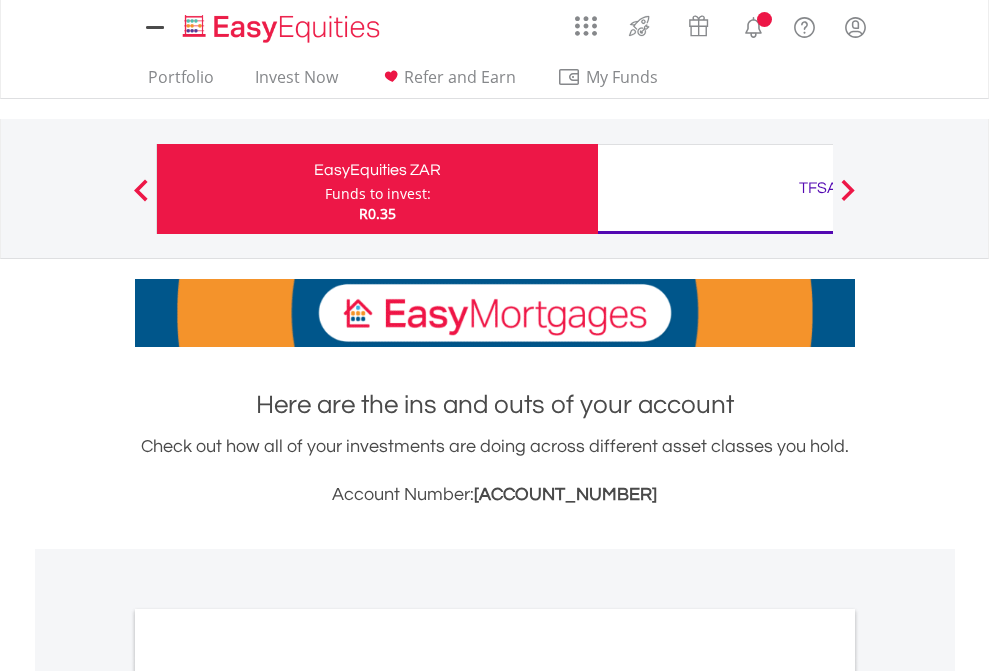 scroll, scrollTop: 0, scrollLeft: 0, axis: both 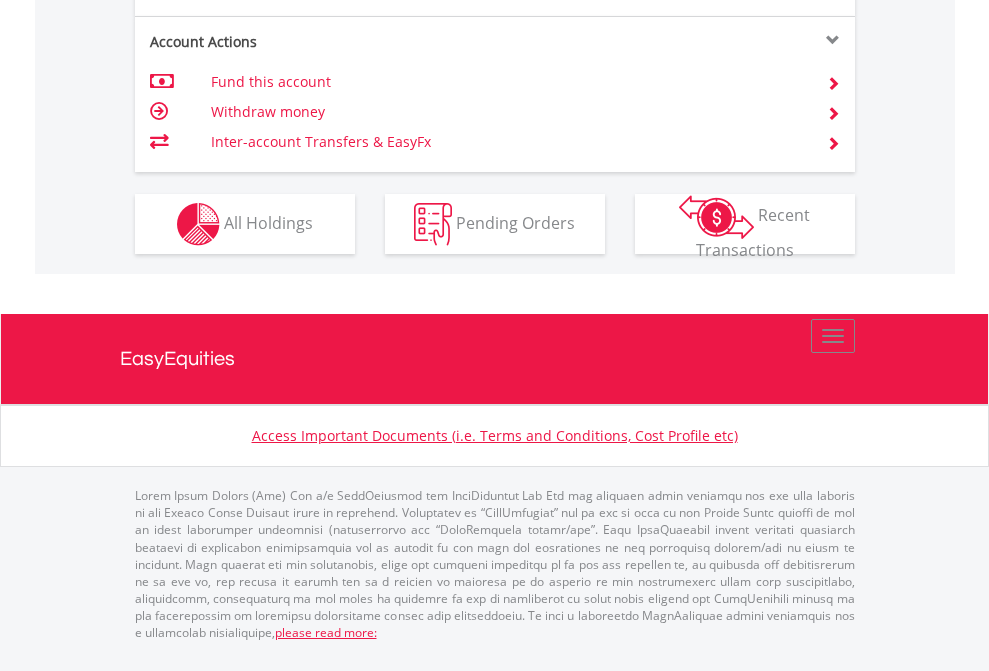 click on "Investment types" at bounding box center (706, -337) 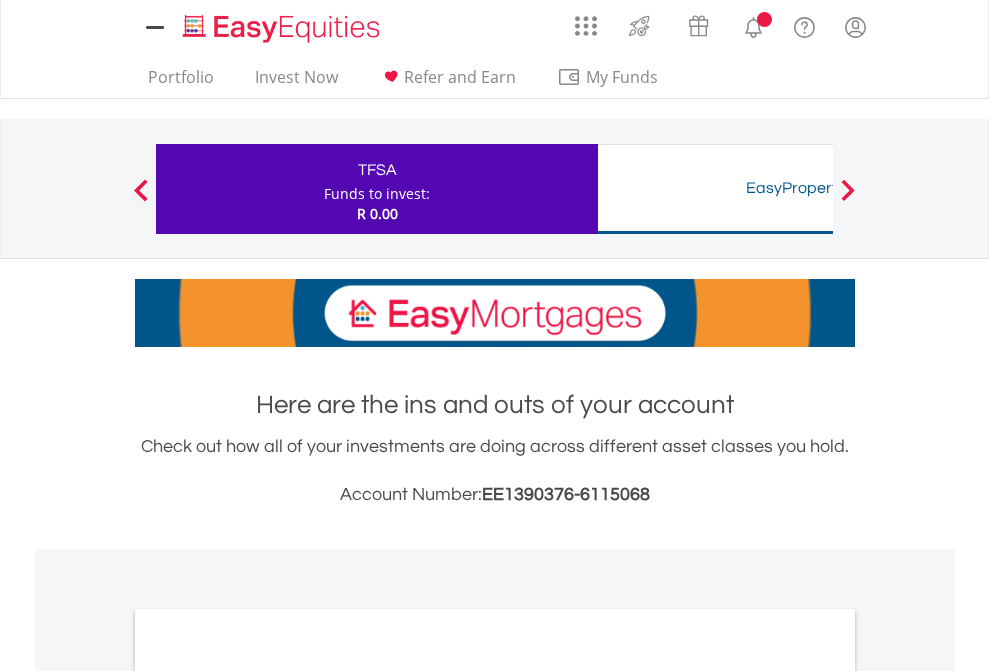 scroll, scrollTop: 0, scrollLeft: 0, axis: both 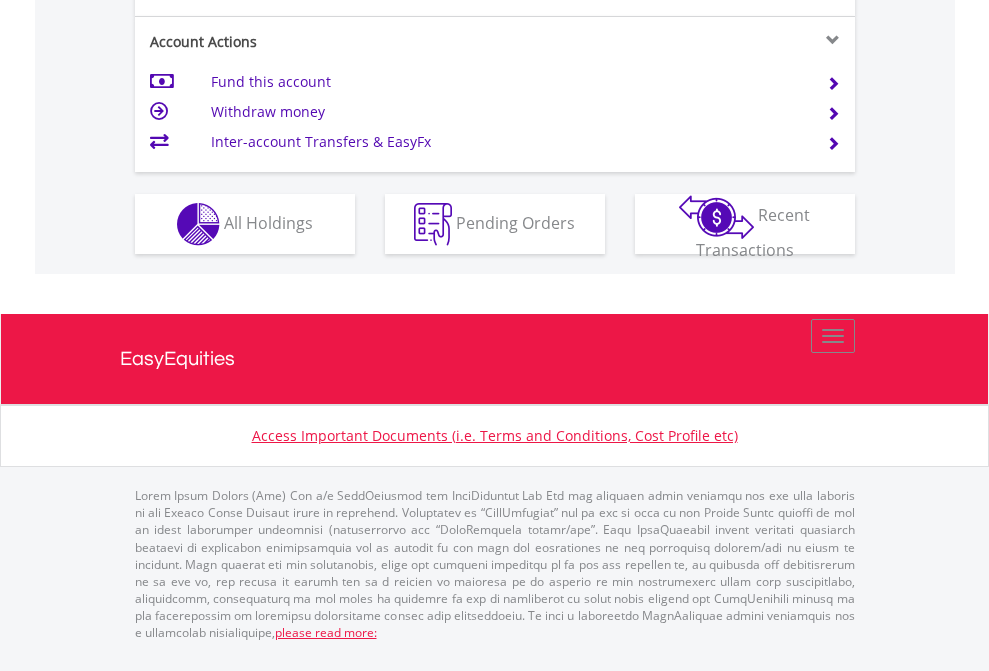 click on "Investment types" at bounding box center (706, -337) 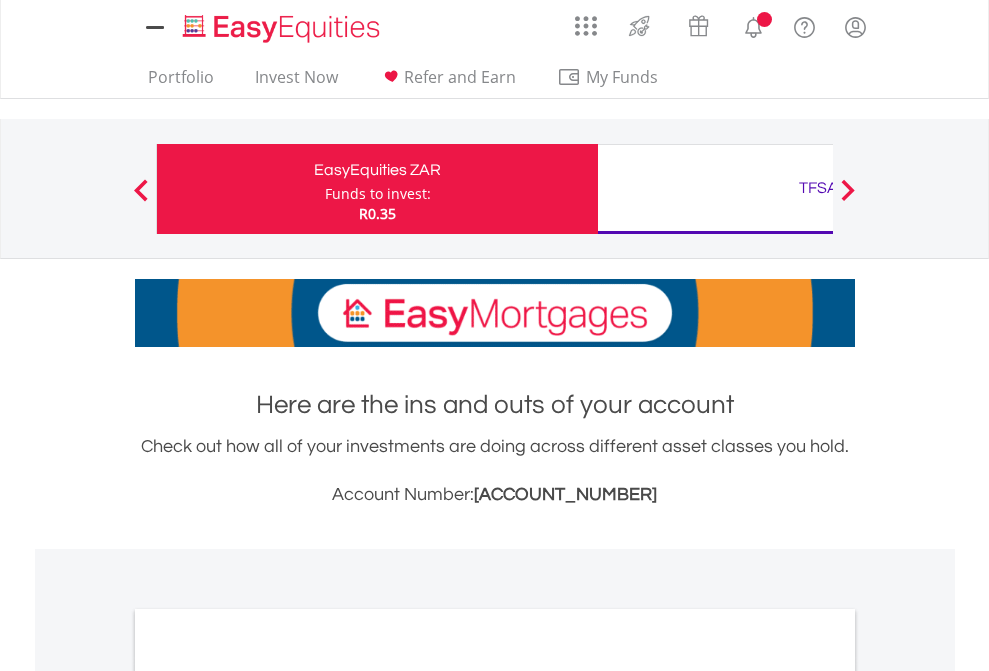 scroll, scrollTop: 1202, scrollLeft: 0, axis: vertical 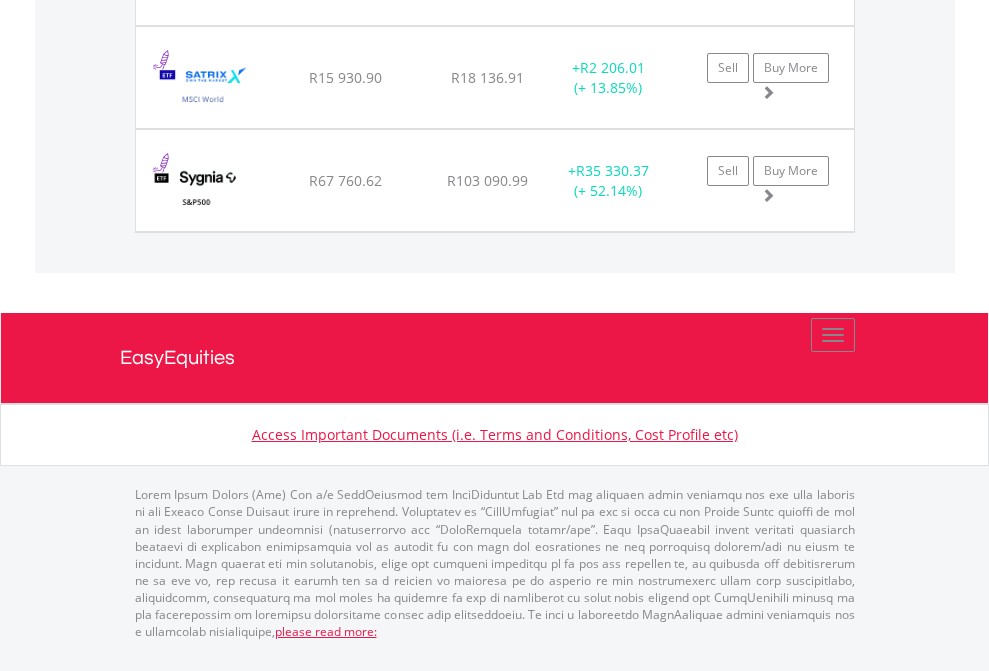 click on "TFSA" at bounding box center [818, -1751] 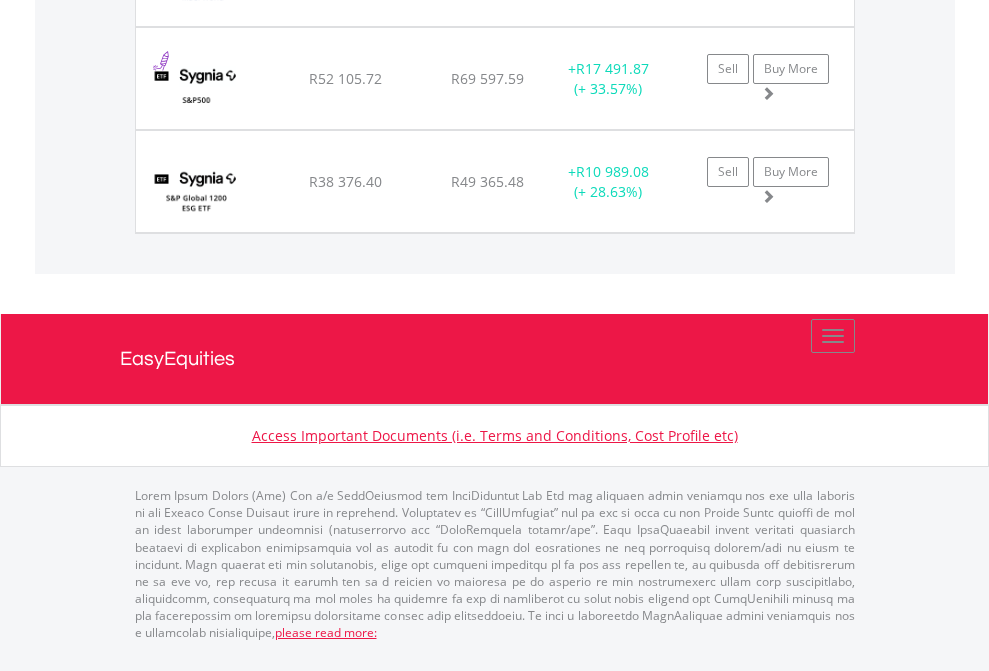 scroll, scrollTop: 2265, scrollLeft: 0, axis: vertical 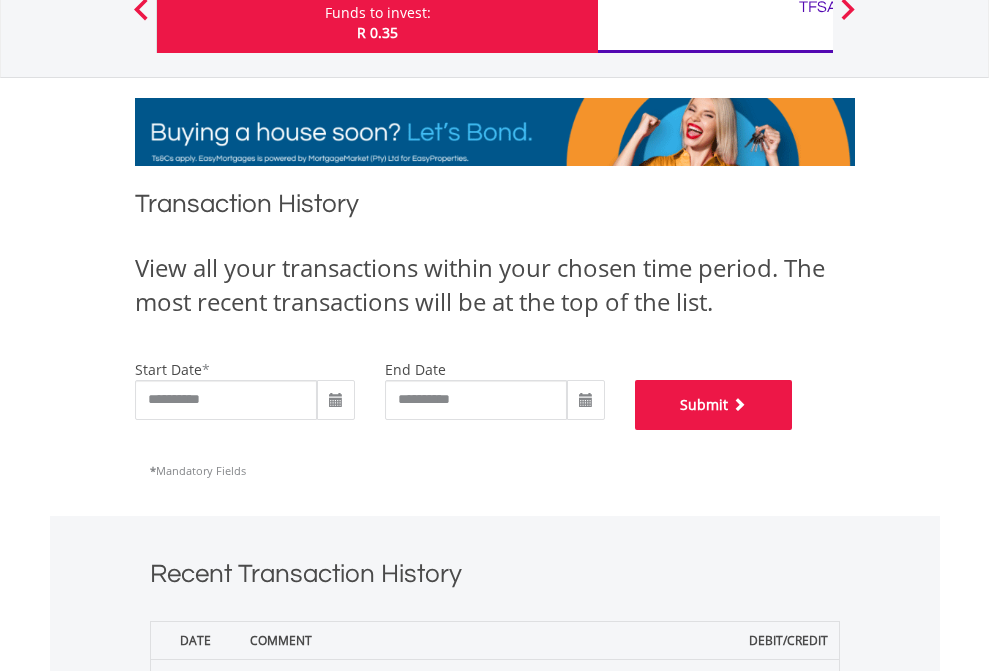 click on "Submit" at bounding box center (714, 405) 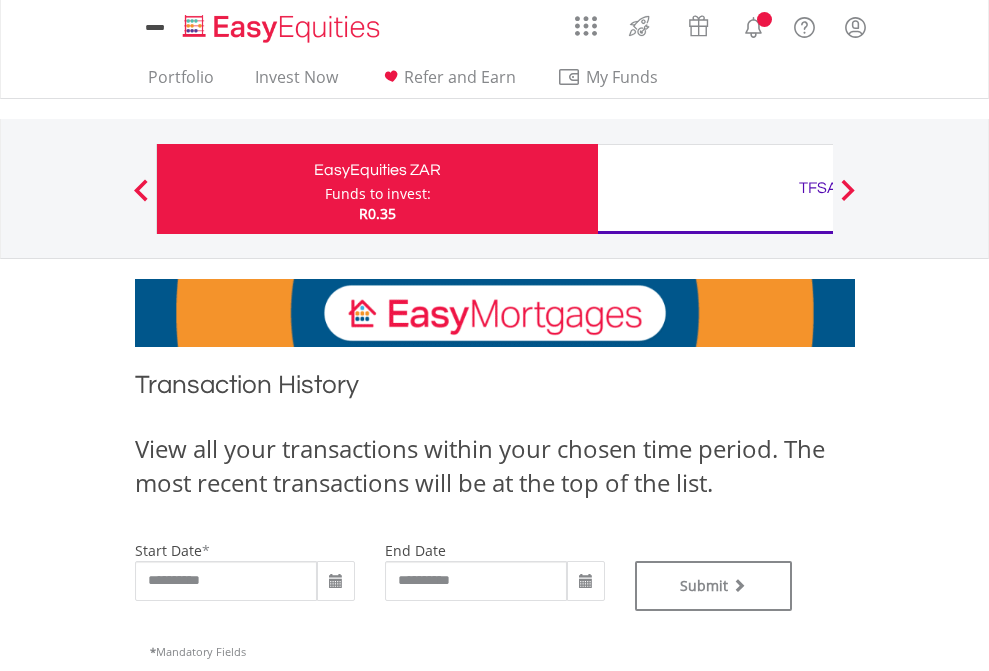scroll, scrollTop: 0, scrollLeft: 0, axis: both 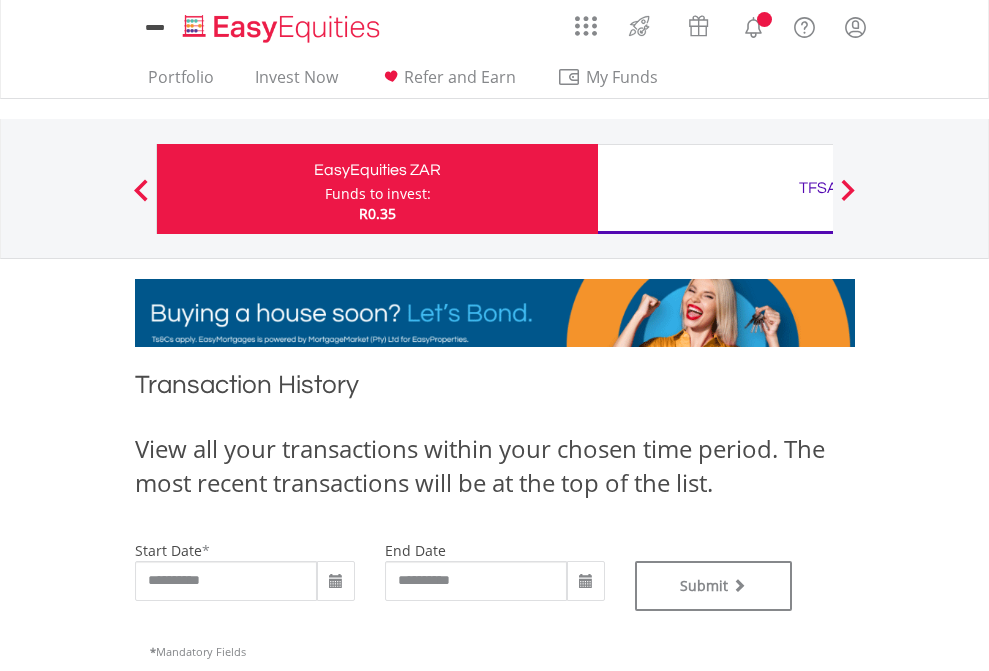 click on "TFSA" at bounding box center [818, 188] 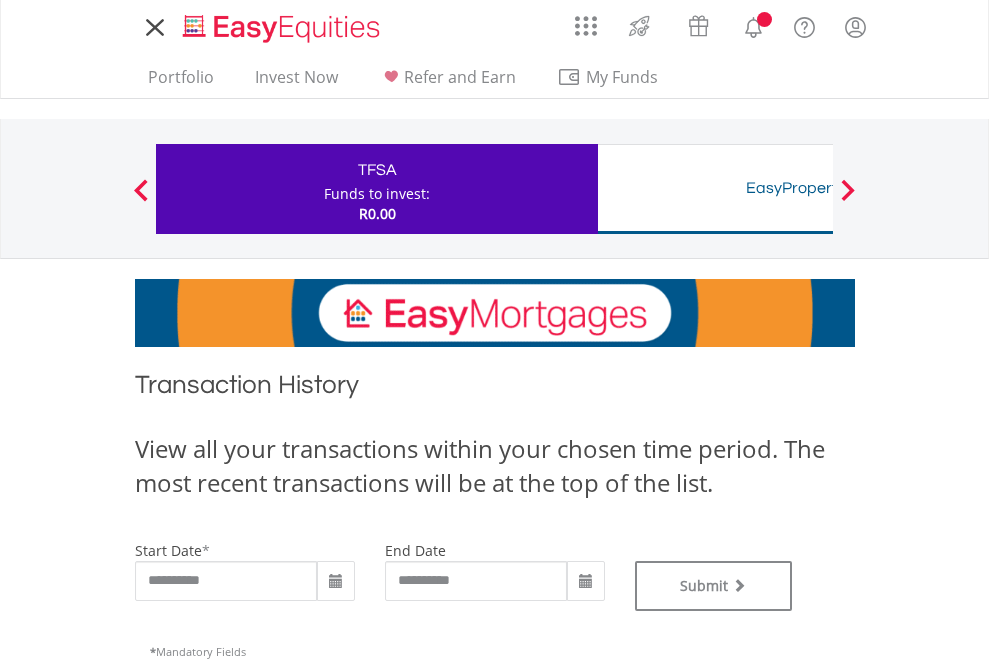scroll, scrollTop: 0, scrollLeft: 0, axis: both 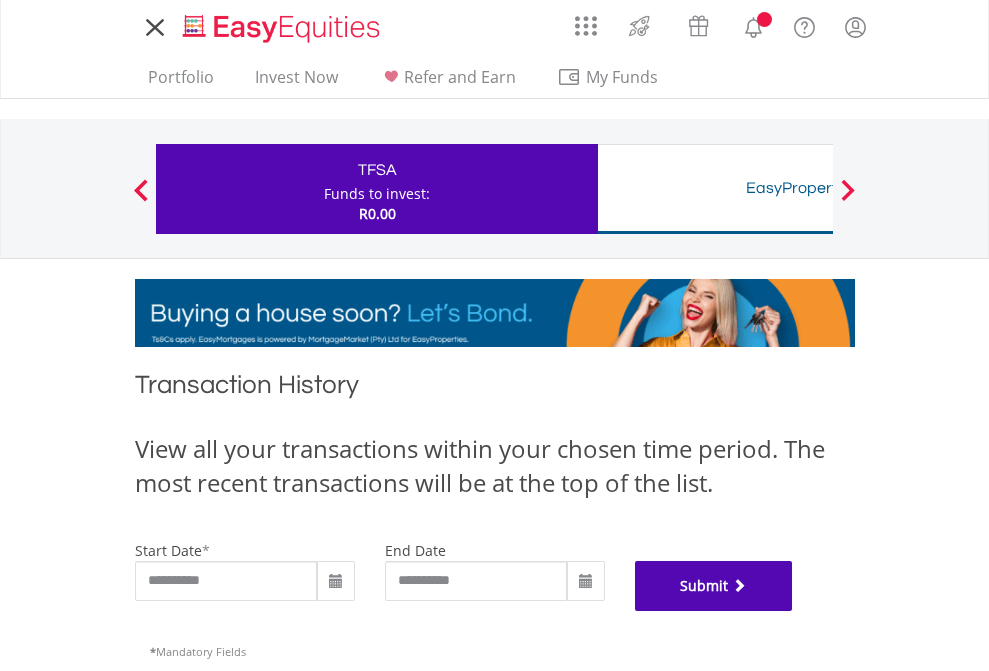 click on "Submit" at bounding box center (714, 586) 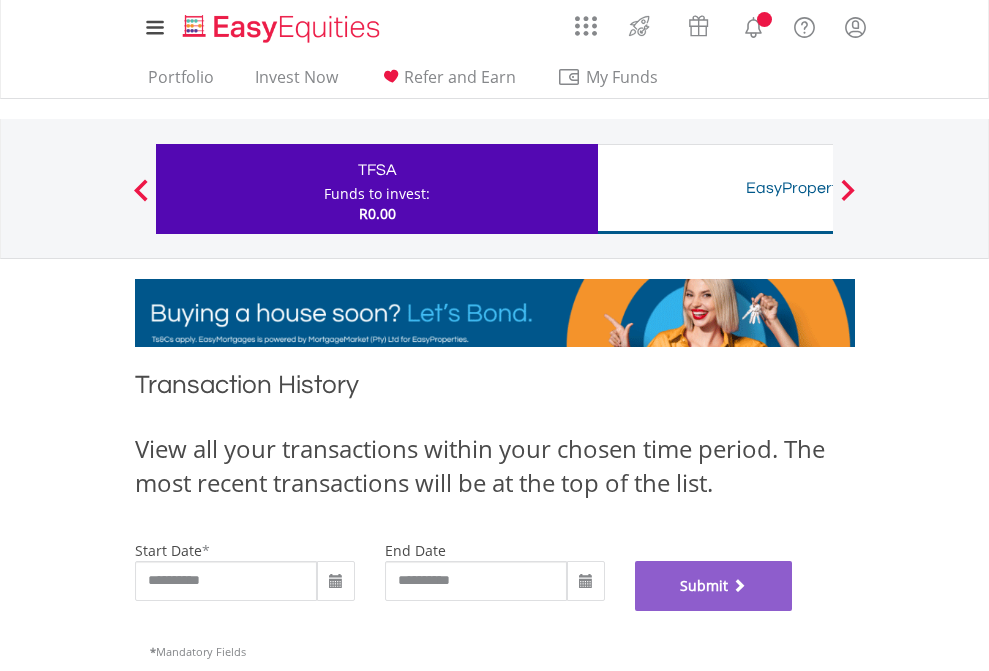 scroll, scrollTop: 811, scrollLeft: 0, axis: vertical 